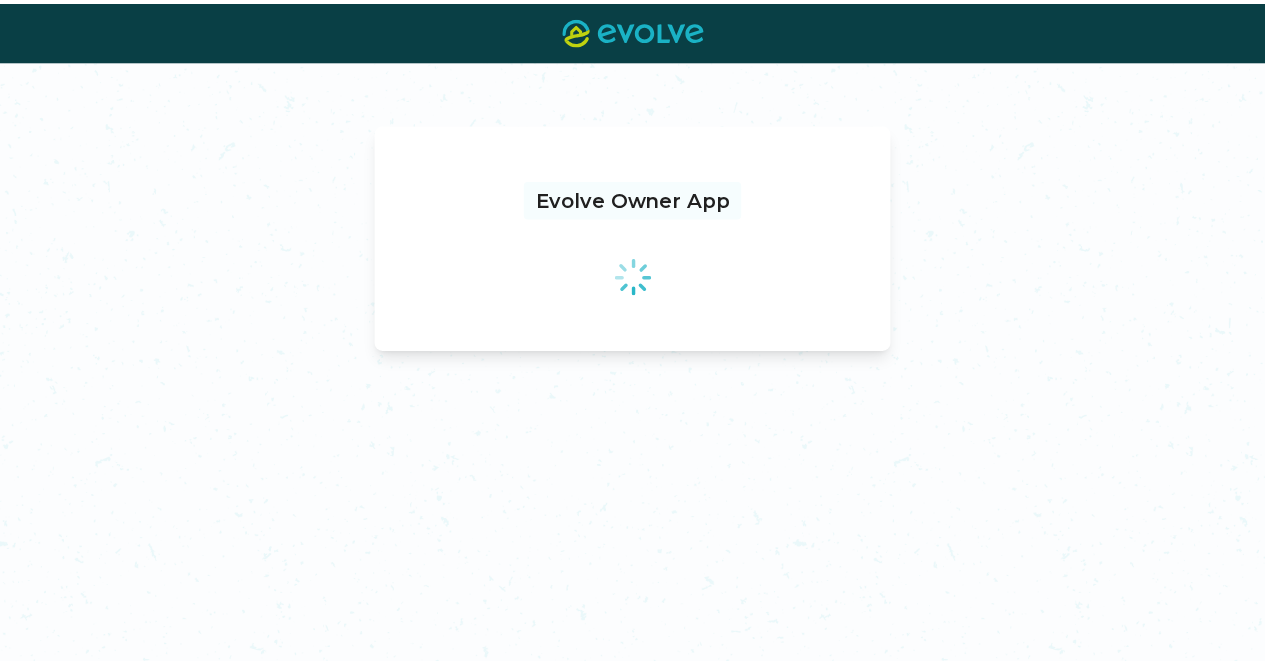 scroll, scrollTop: 0, scrollLeft: 0, axis: both 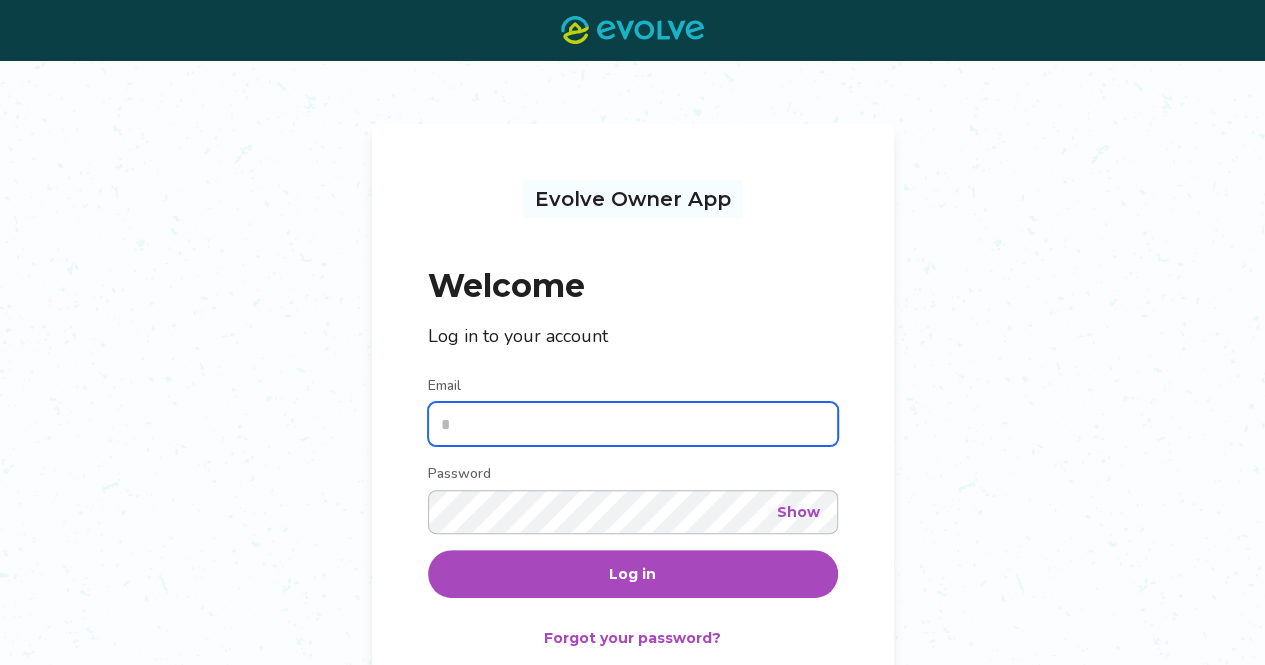 type on "**********" 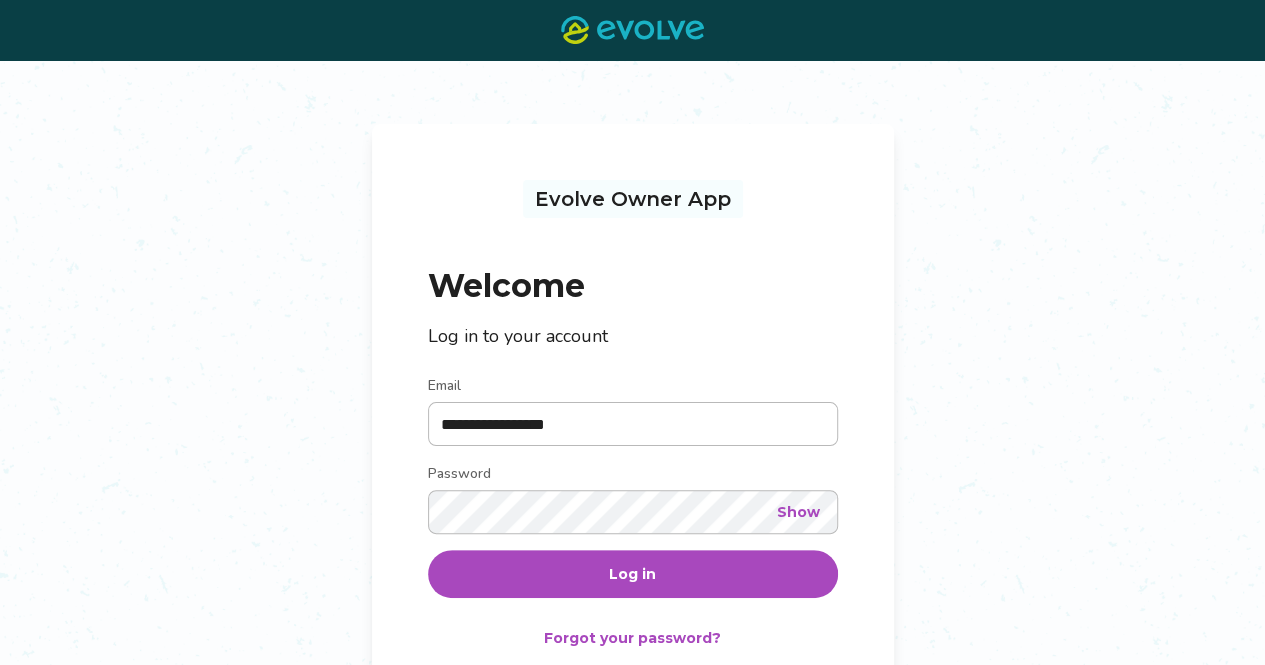 drag, startPoint x: 410, startPoint y: 48, endPoint x: -402, endPoint y: -19, distance: 814.75946 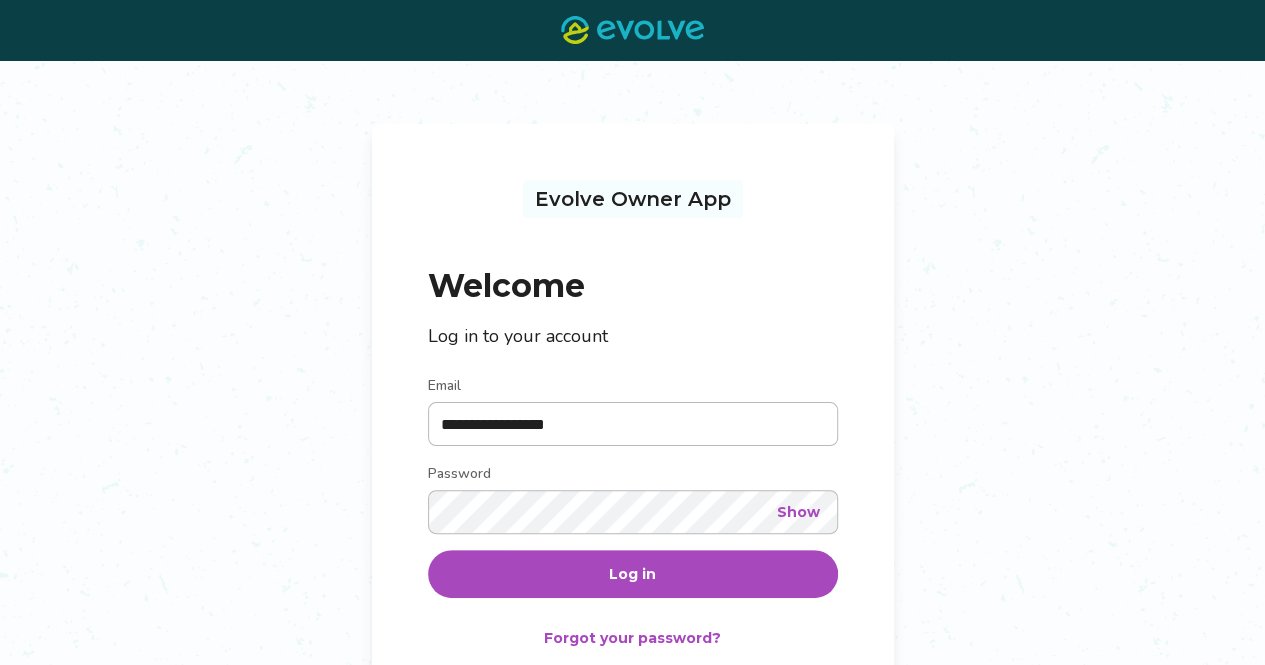 drag, startPoint x: 395, startPoint y: 25, endPoint x: -50, endPoint y: -47, distance: 450.78708 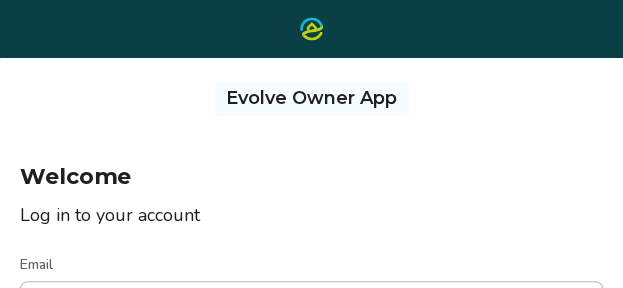 click on "Welcome" at bounding box center [311, 176] 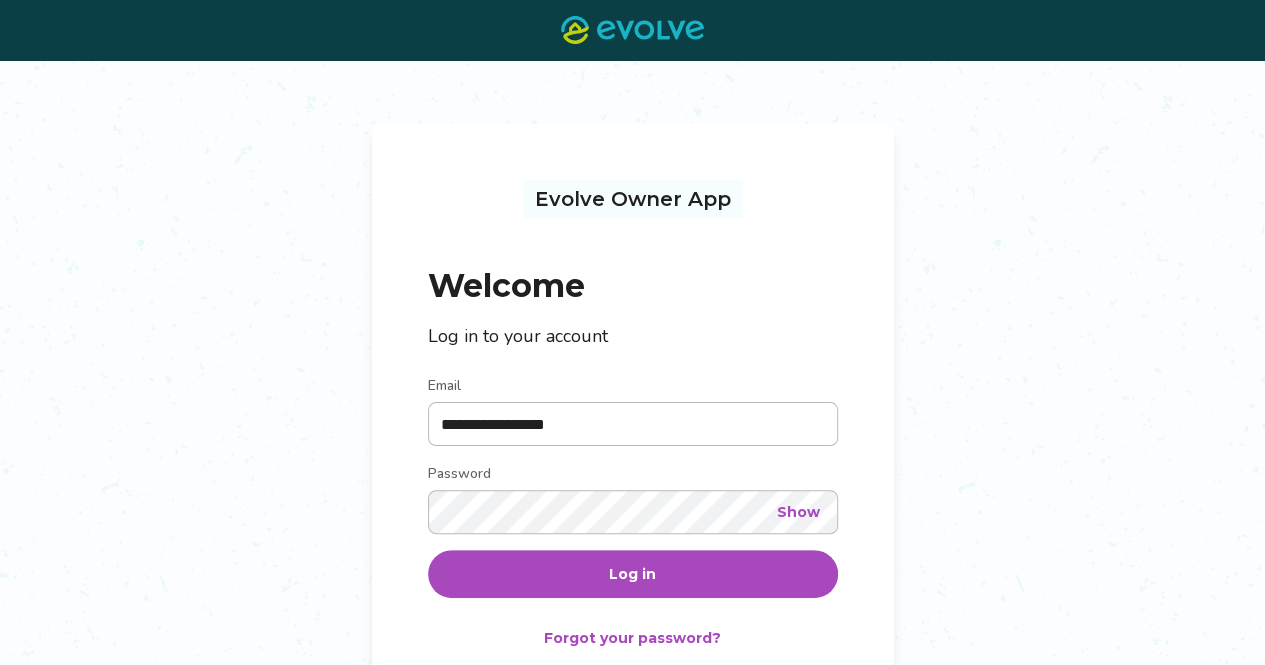 click on "Log in" at bounding box center (633, 574) 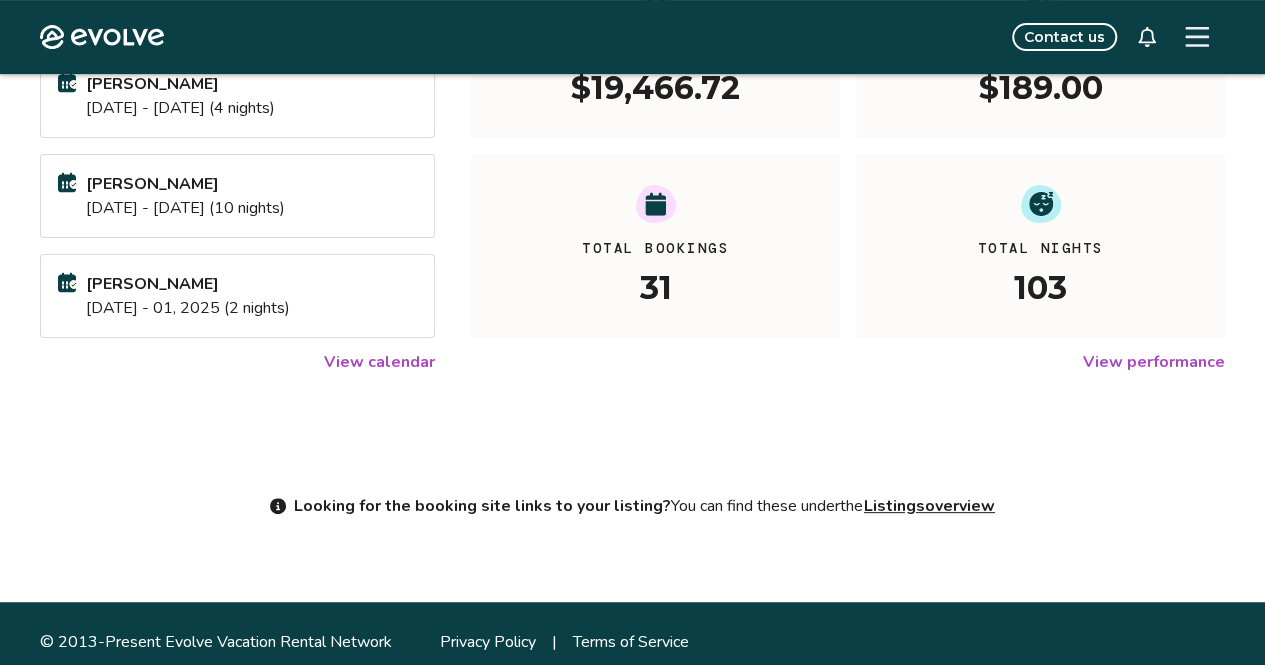 scroll, scrollTop: 368, scrollLeft: 0, axis: vertical 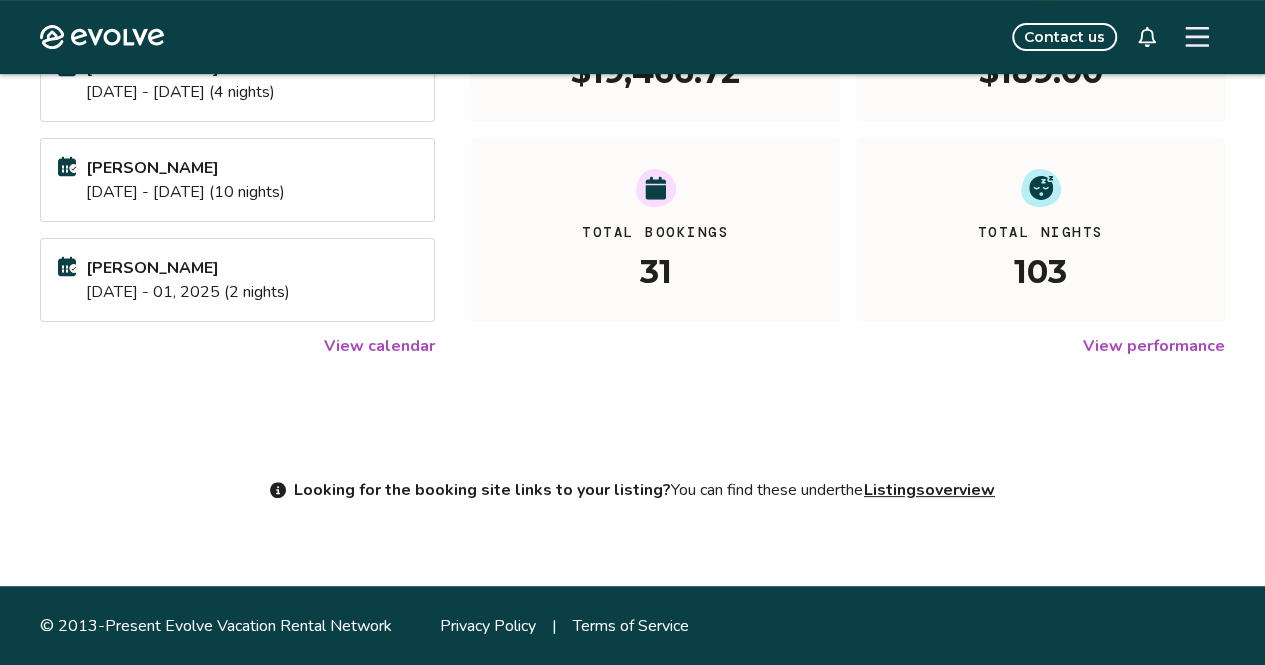click on "View performance" at bounding box center (1154, 346) 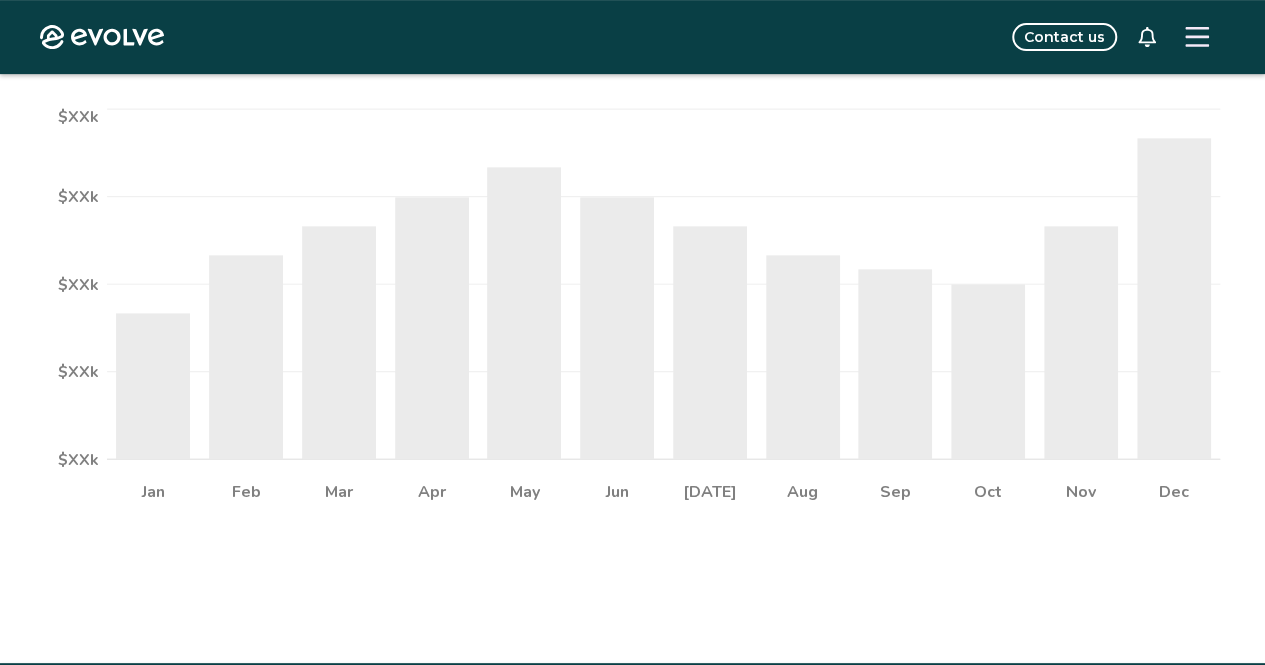 scroll, scrollTop: 401, scrollLeft: 0, axis: vertical 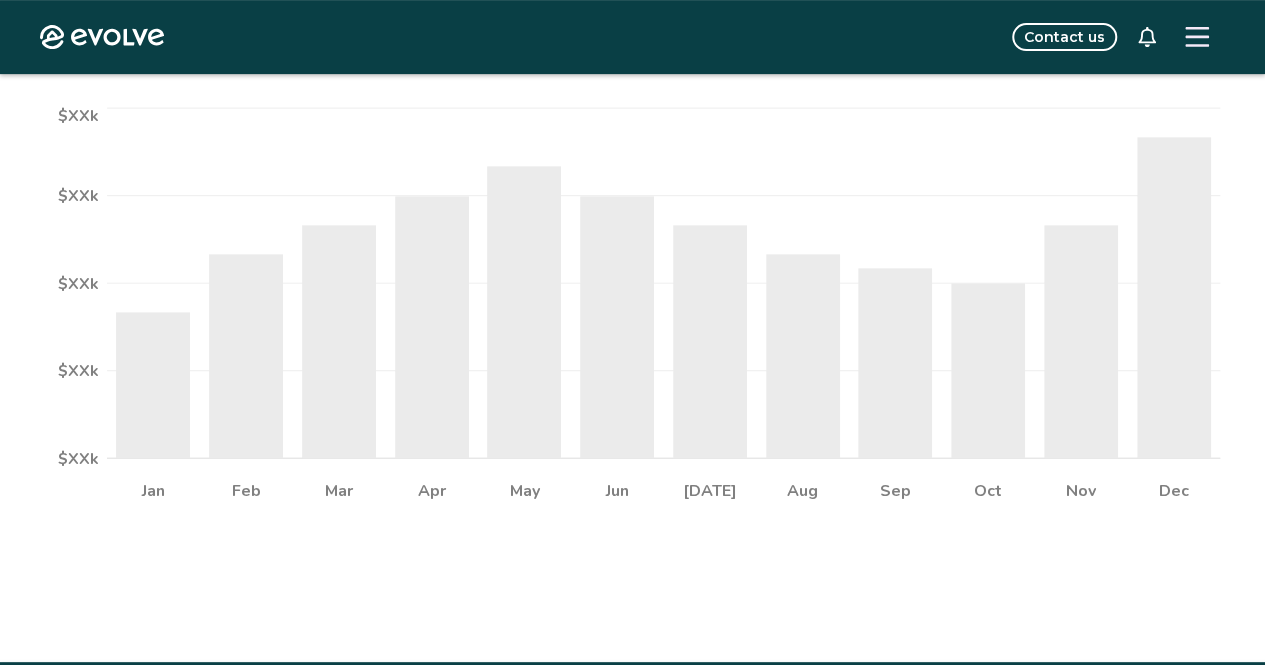 select on "****" 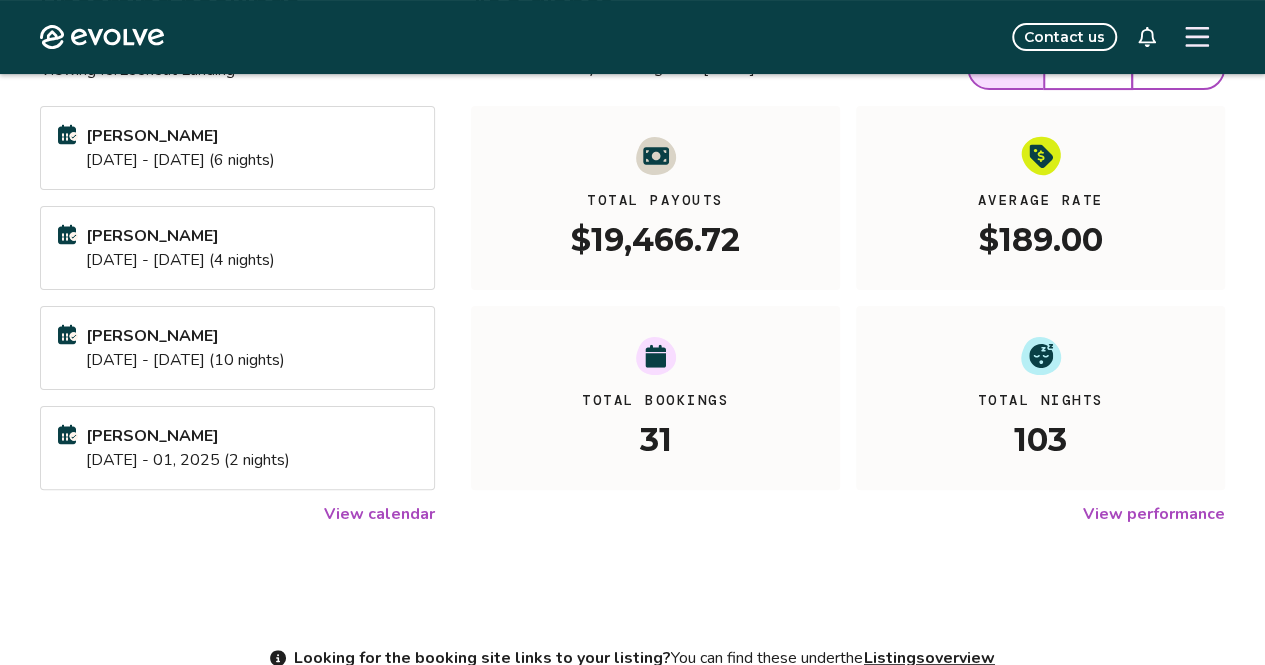 scroll, scrollTop: 0, scrollLeft: 0, axis: both 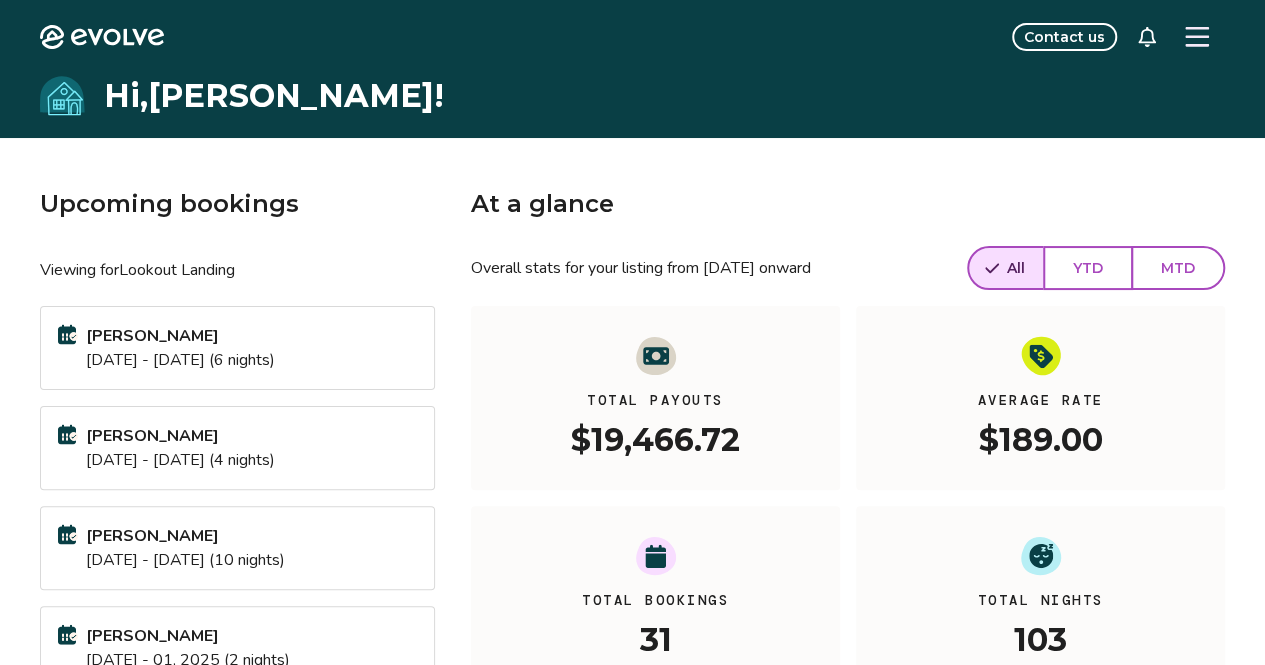 click 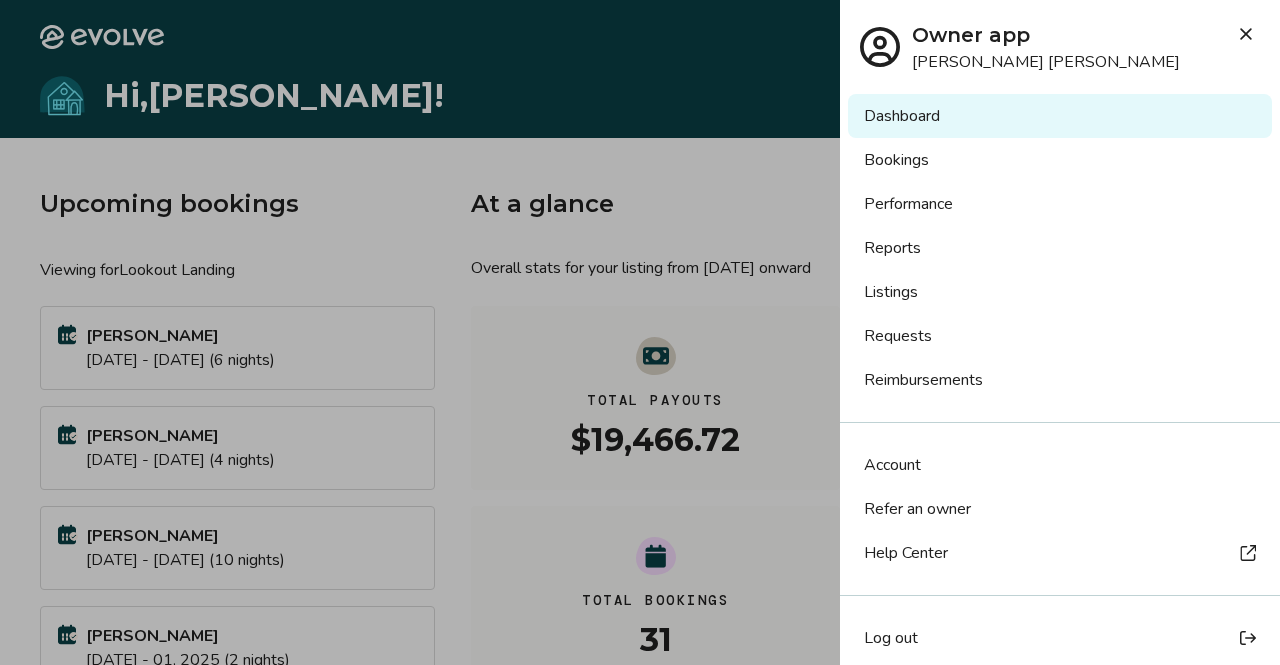 click on "Listings" at bounding box center [1060, 292] 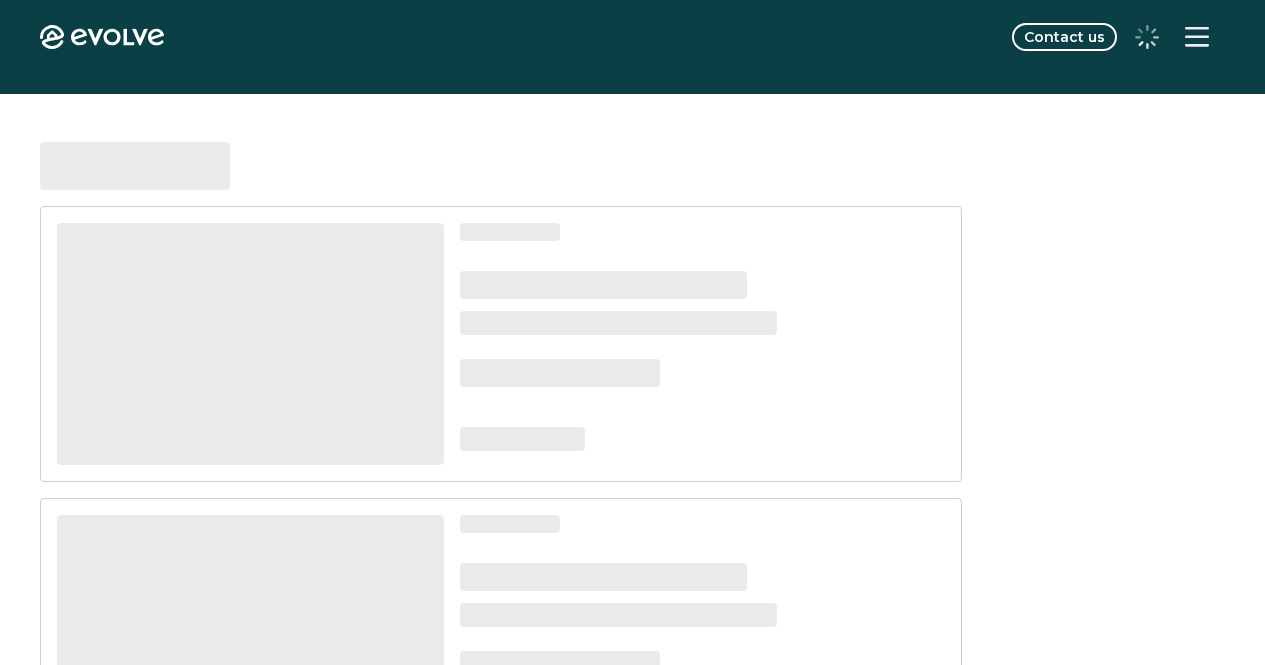 scroll, scrollTop: 0, scrollLeft: 0, axis: both 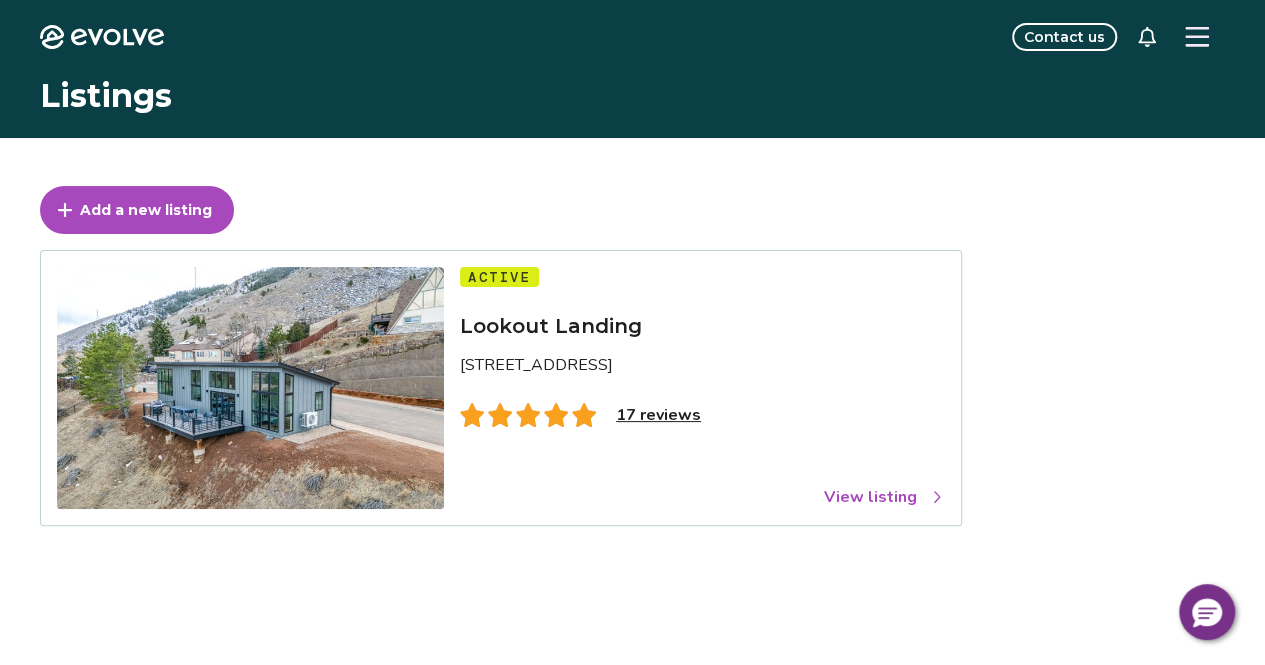 click on "View listing" at bounding box center [884, 497] 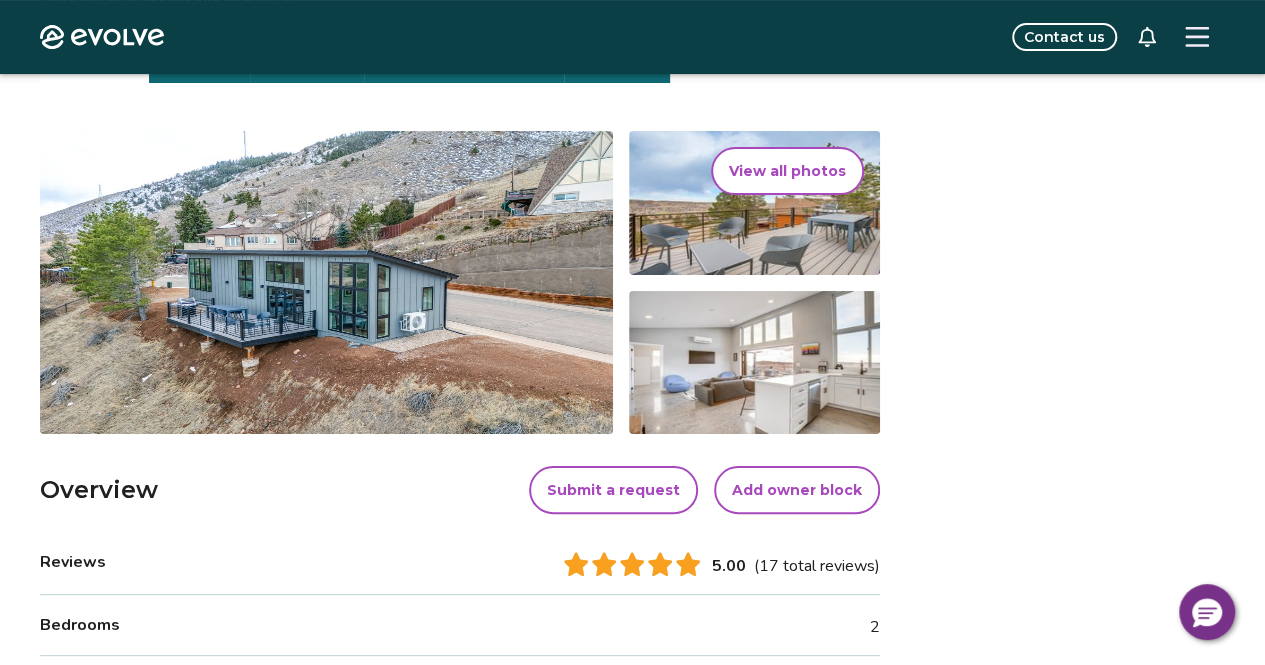 scroll, scrollTop: 300, scrollLeft: 0, axis: vertical 